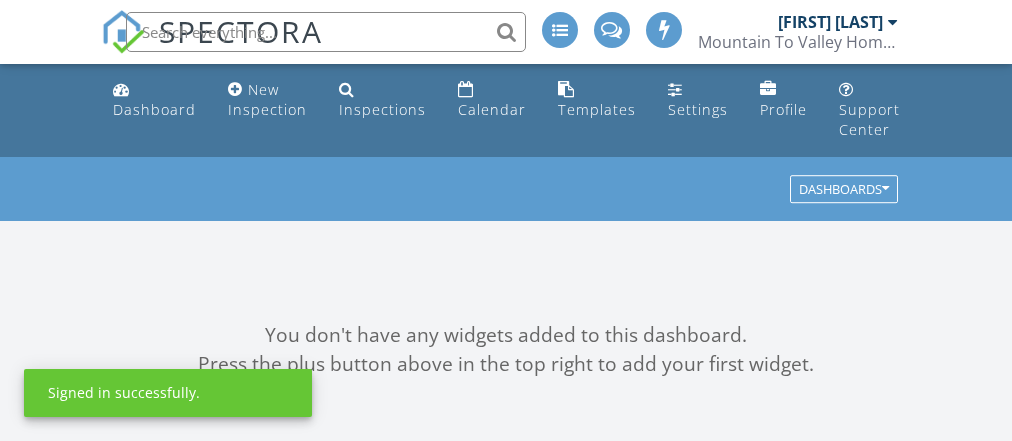 scroll, scrollTop: 0, scrollLeft: 0, axis: both 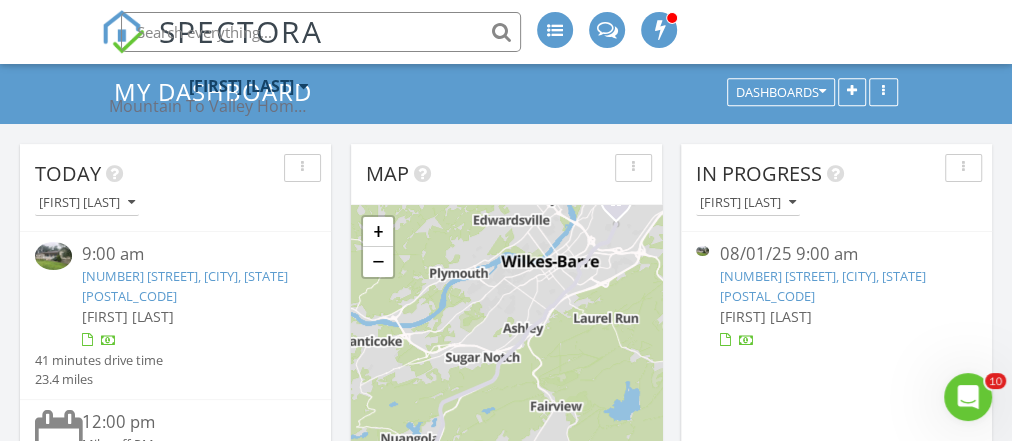 click at bounding box center [58, 258] 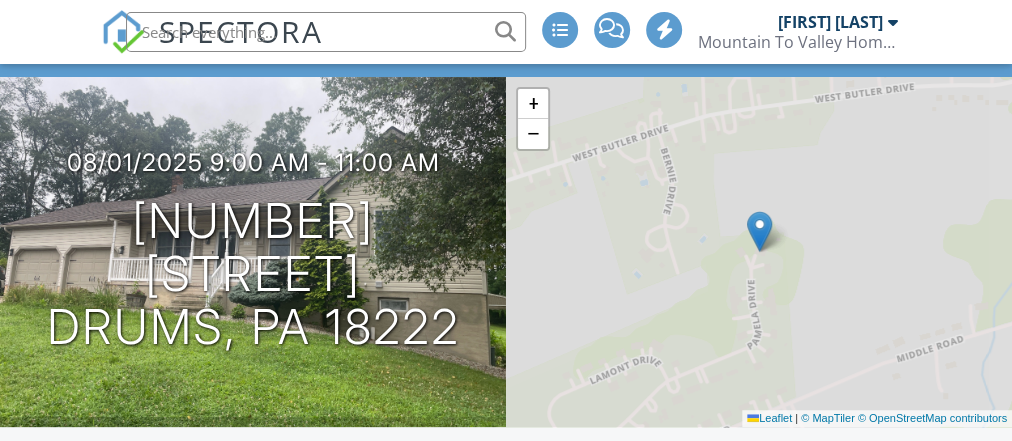 scroll, scrollTop: 128, scrollLeft: 0, axis: vertical 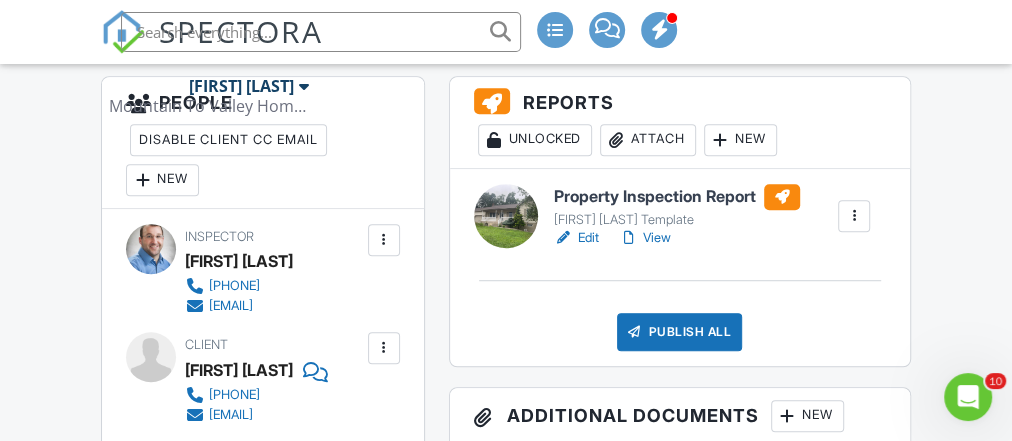 click on "View" at bounding box center (645, 238) 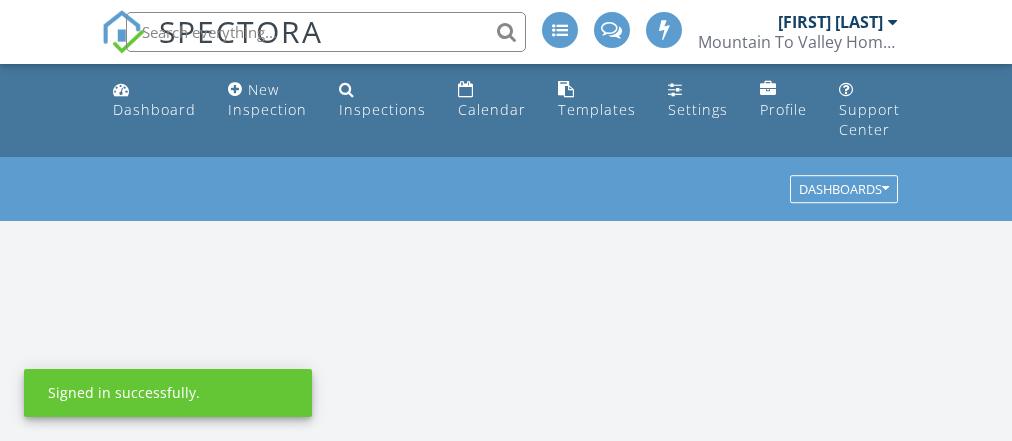 scroll, scrollTop: 97, scrollLeft: 0, axis: vertical 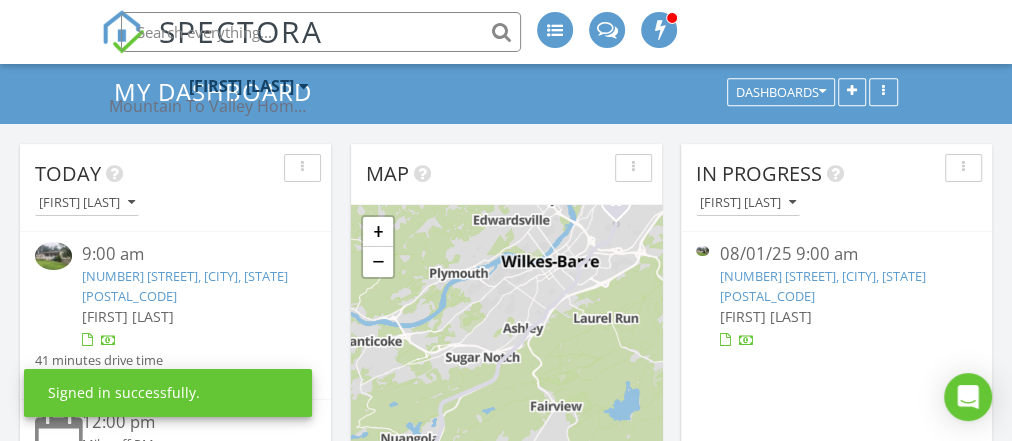 click at bounding box center (53, 255) 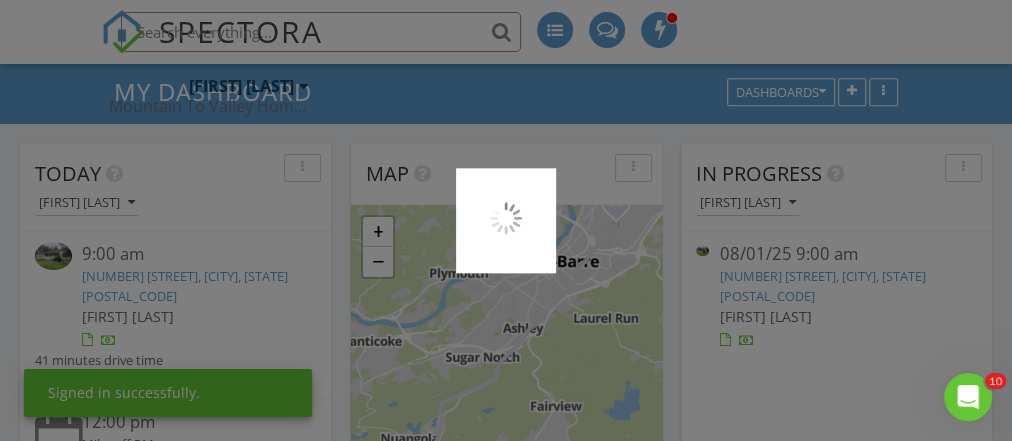 scroll, scrollTop: 0, scrollLeft: 0, axis: both 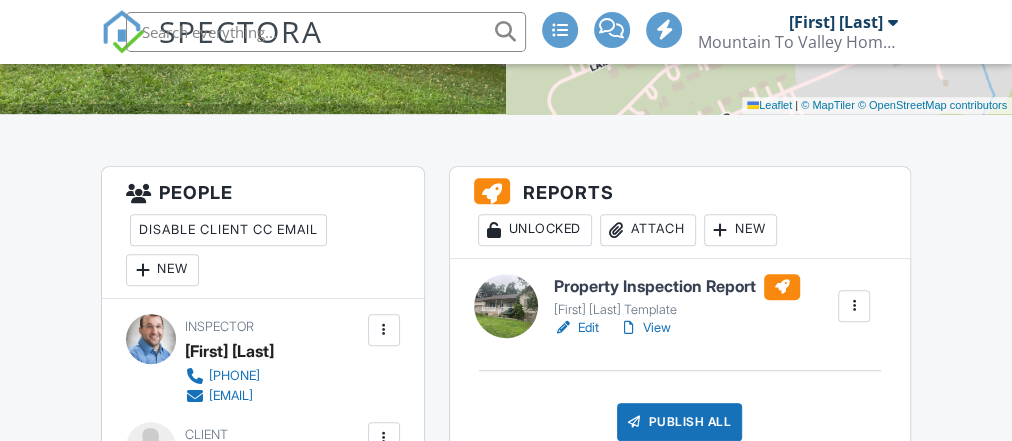 click on "View" at bounding box center [645, 328] 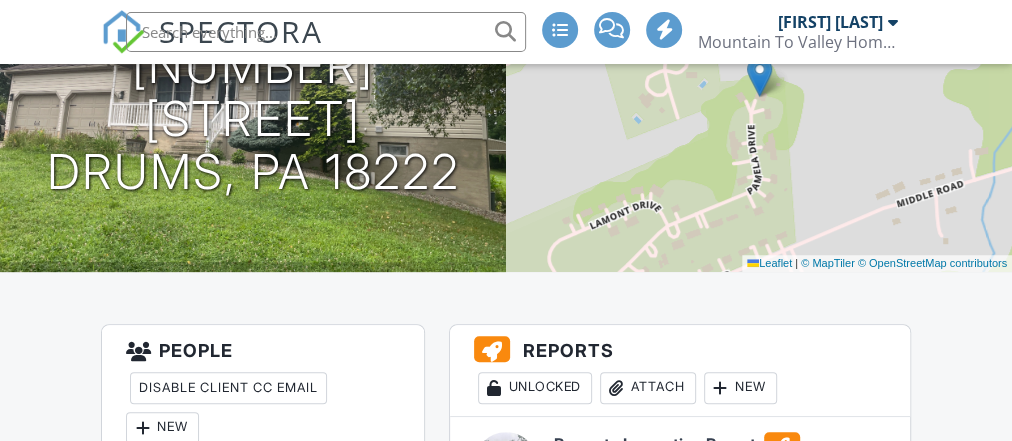 scroll, scrollTop: 0, scrollLeft: 0, axis: both 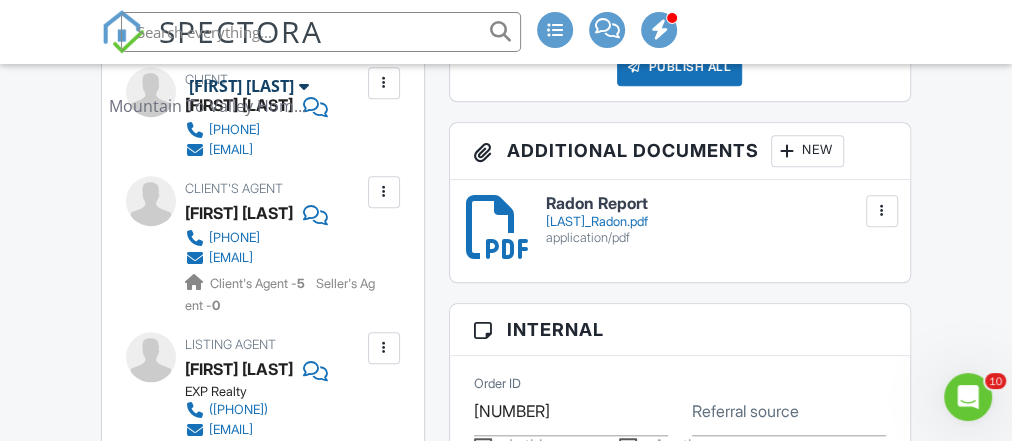 click on "New" at bounding box center [807, 151] 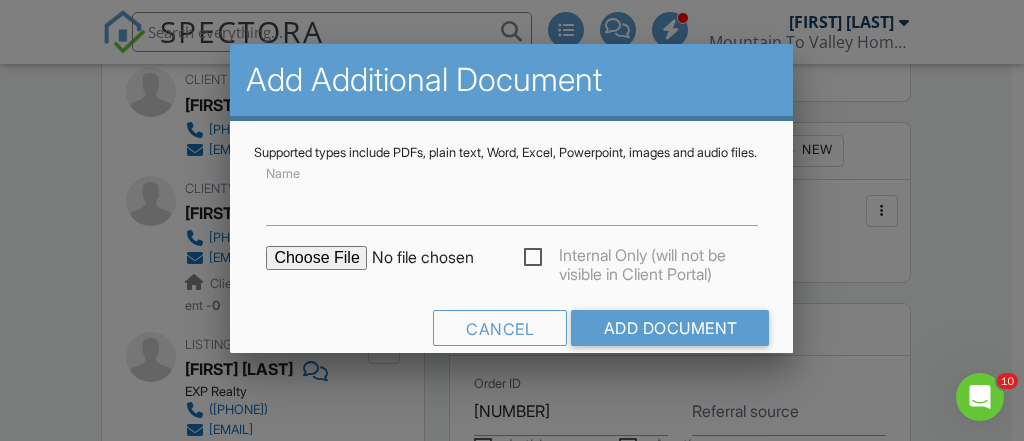 click at bounding box center [436, 258] 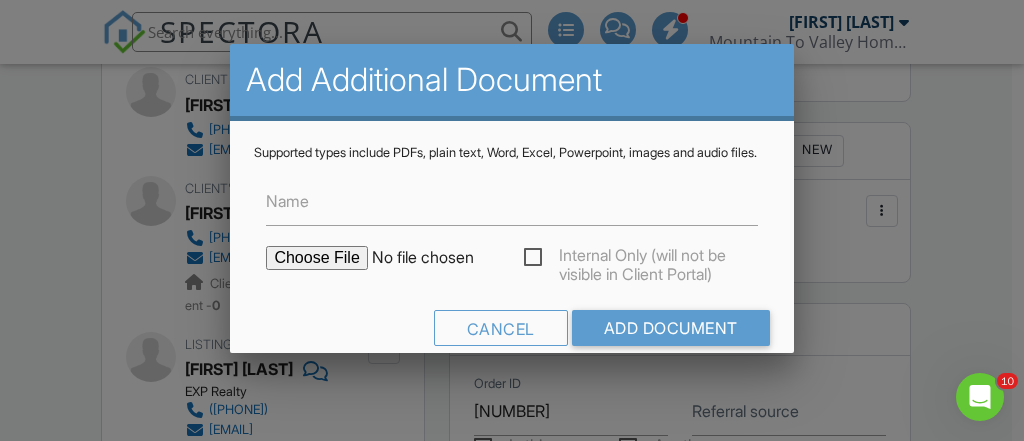 type on "C:\fakepath\79 Pamela Dr Pest Report.pdf" 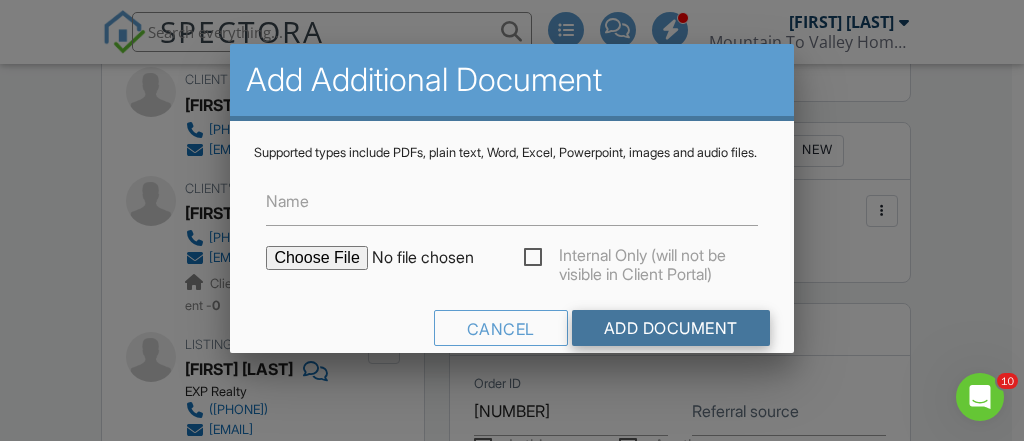 click on "Add Document" at bounding box center [671, 328] 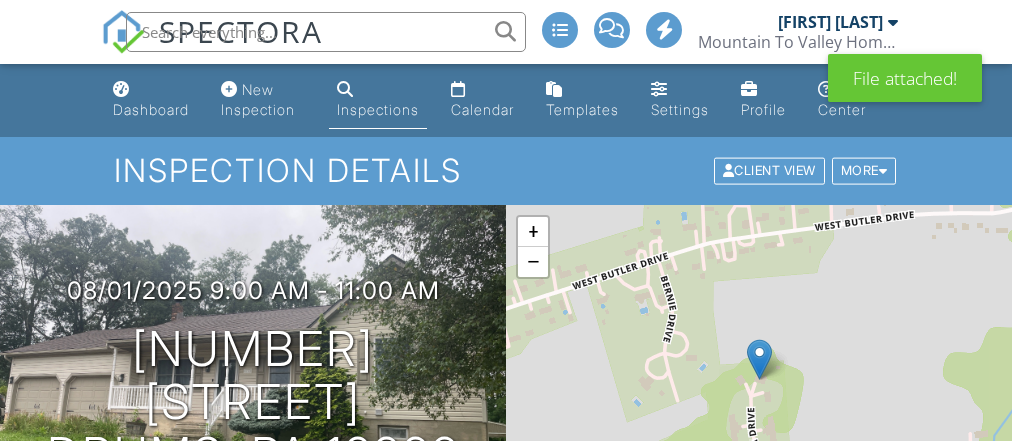 scroll, scrollTop: 777, scrollLeft: 0, axis: vertical 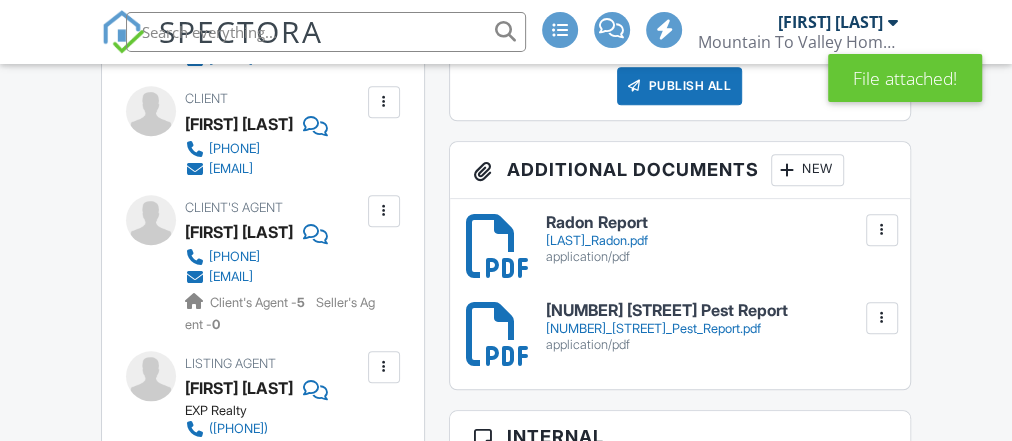 click on "Publish All" at bounding box center (679, 86) 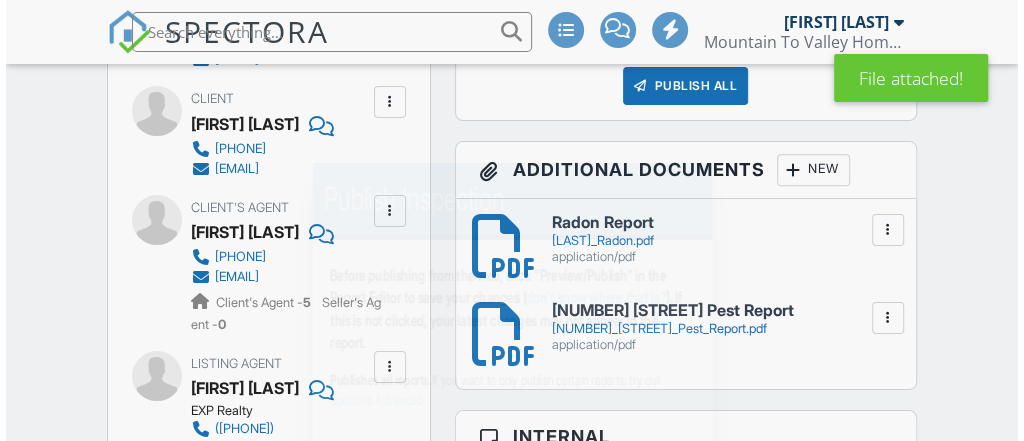 scroll, scrollTop: 666, scrollLeft: 0, axis: vertical 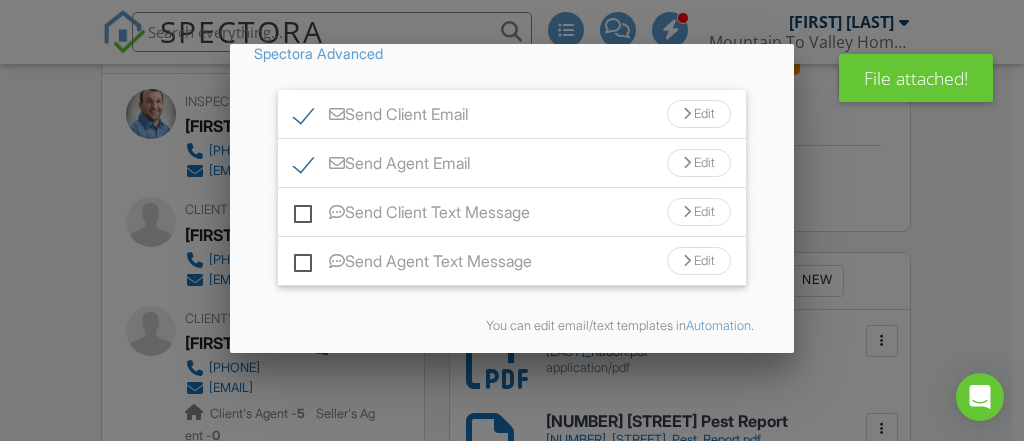 click on "Send Client Text Message" at bounding box center (412, 215) 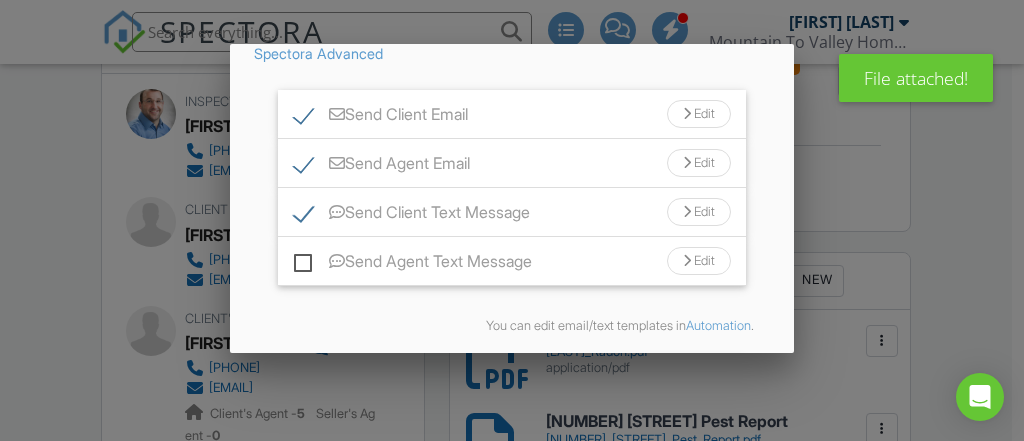 scroll, scrollTop: 300, scrollLeft: 0, axis: vertical 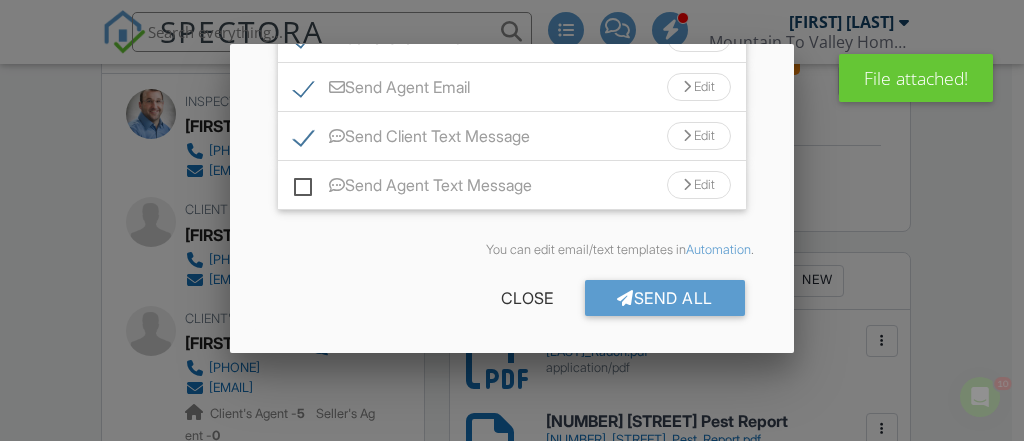 click on "Send Agent Text Message" at bounding box center (413, 188) 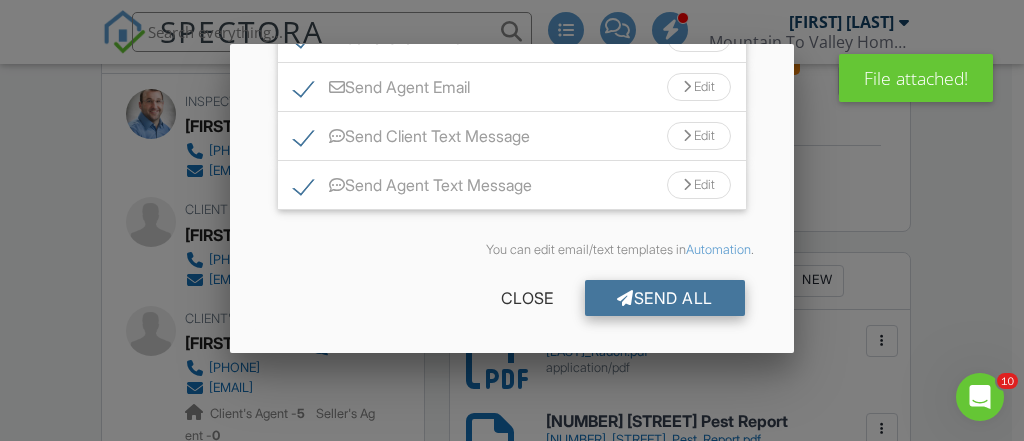 click on "Send All" at bounding box center [665, 298] 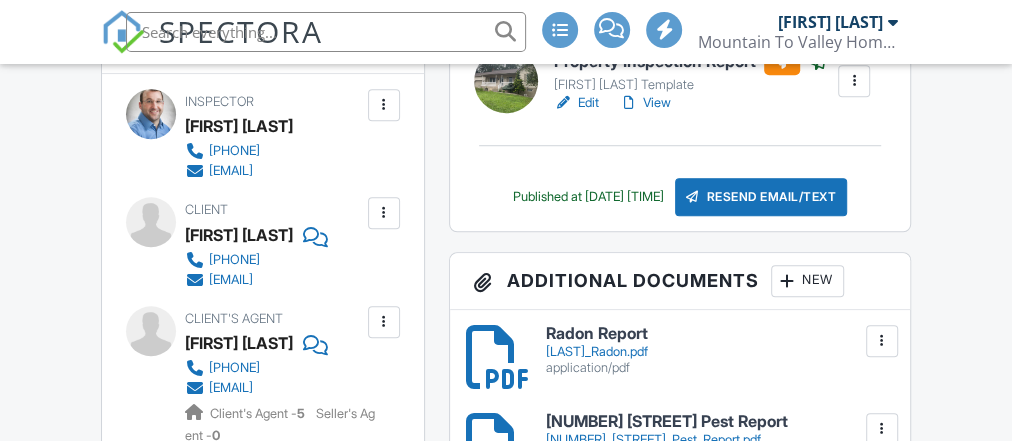 scroll, scrollTop: 666, scrollLeft: 0, axis: vertical 